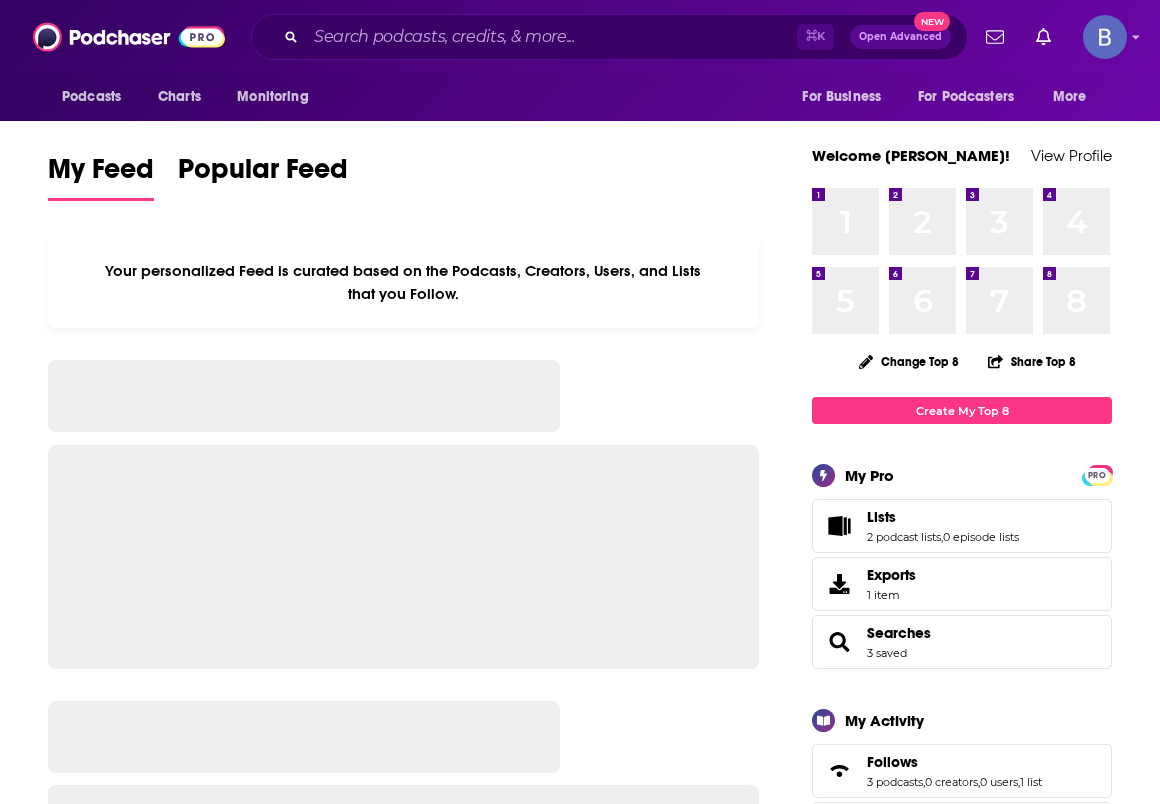 scroll, scrollTop: 0, scrollLeft: 0, axis: both 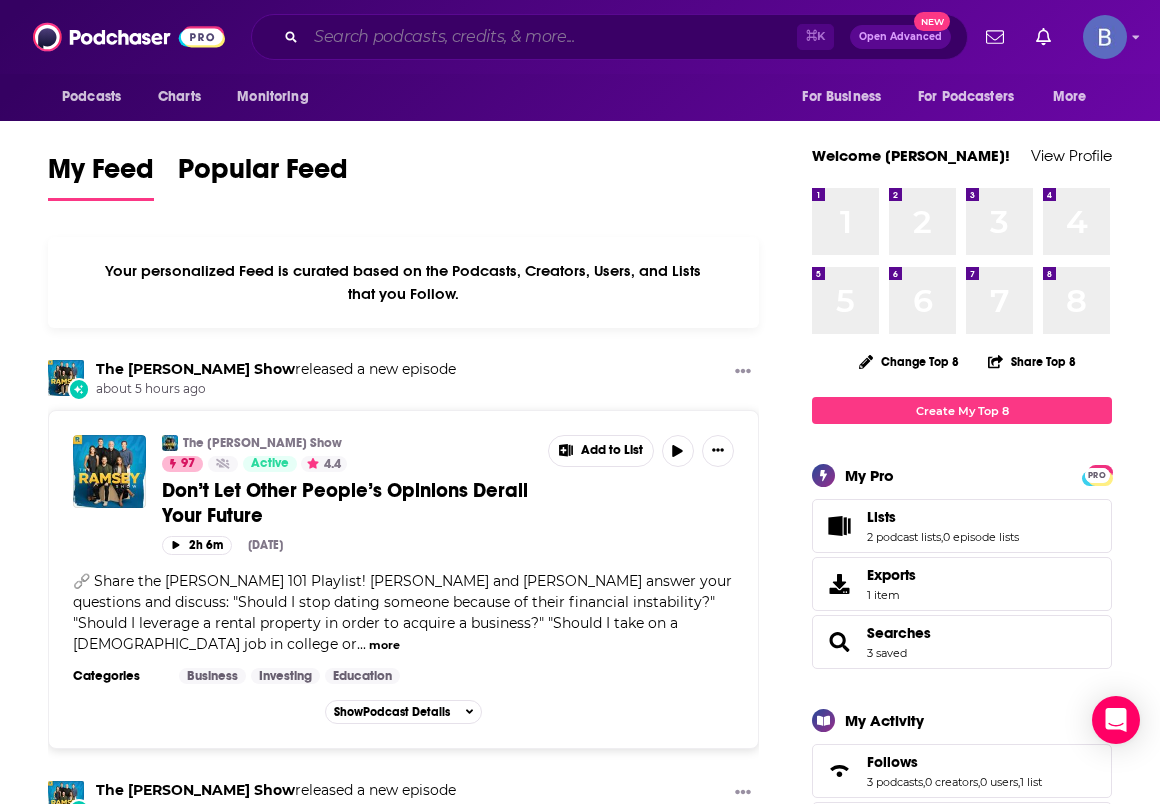 click at bounding box center [551, 37] 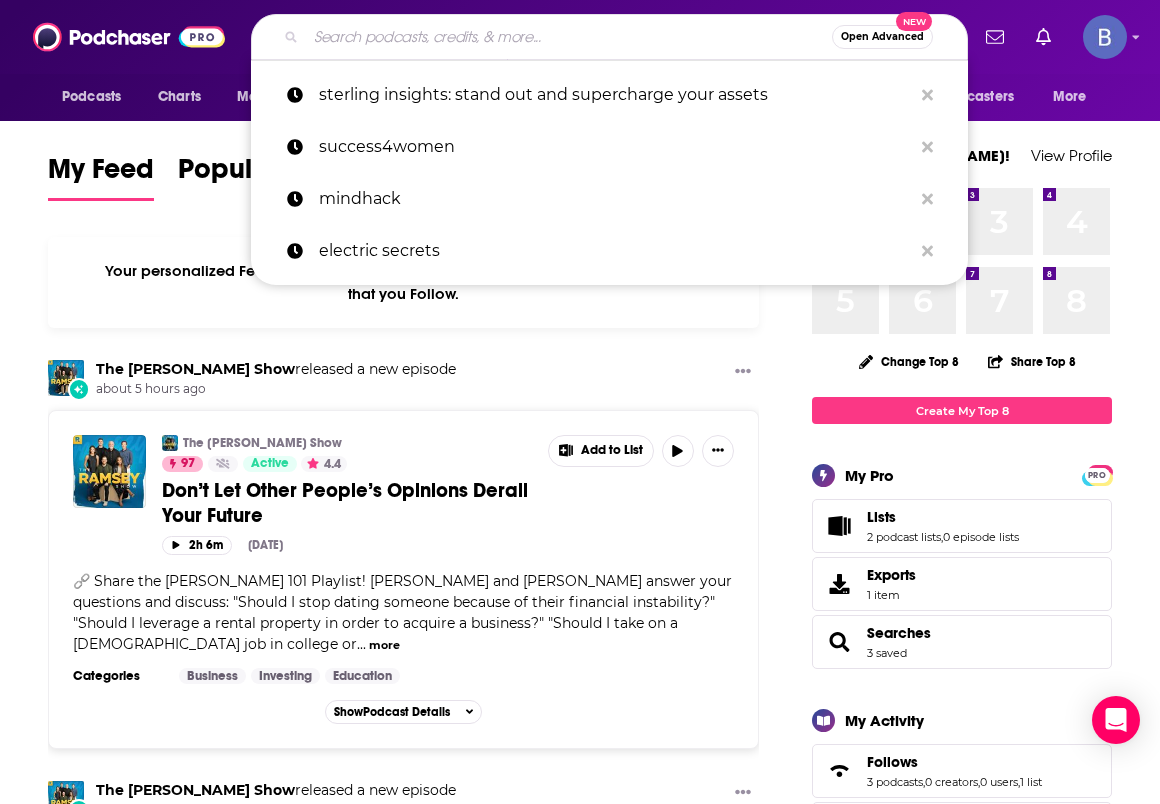 paste on "he [PERSON_NAME] Show" 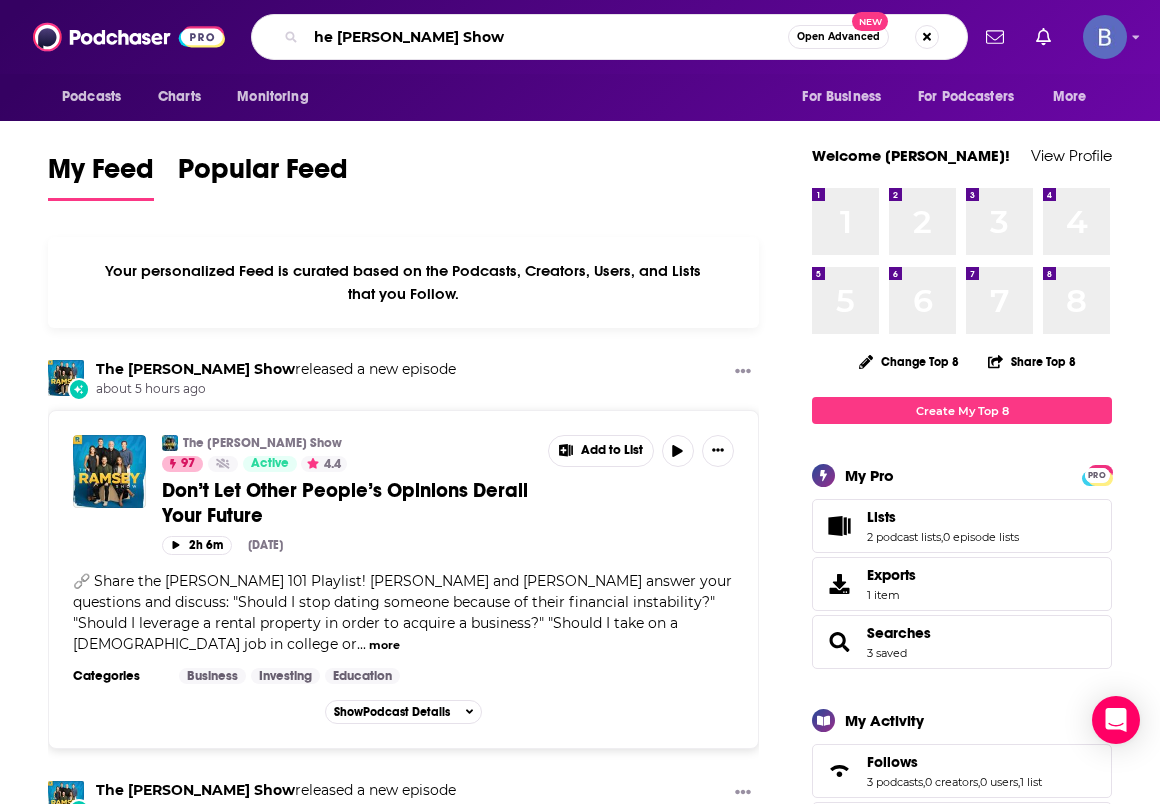 type on "he [PERSON_NAME] Show" 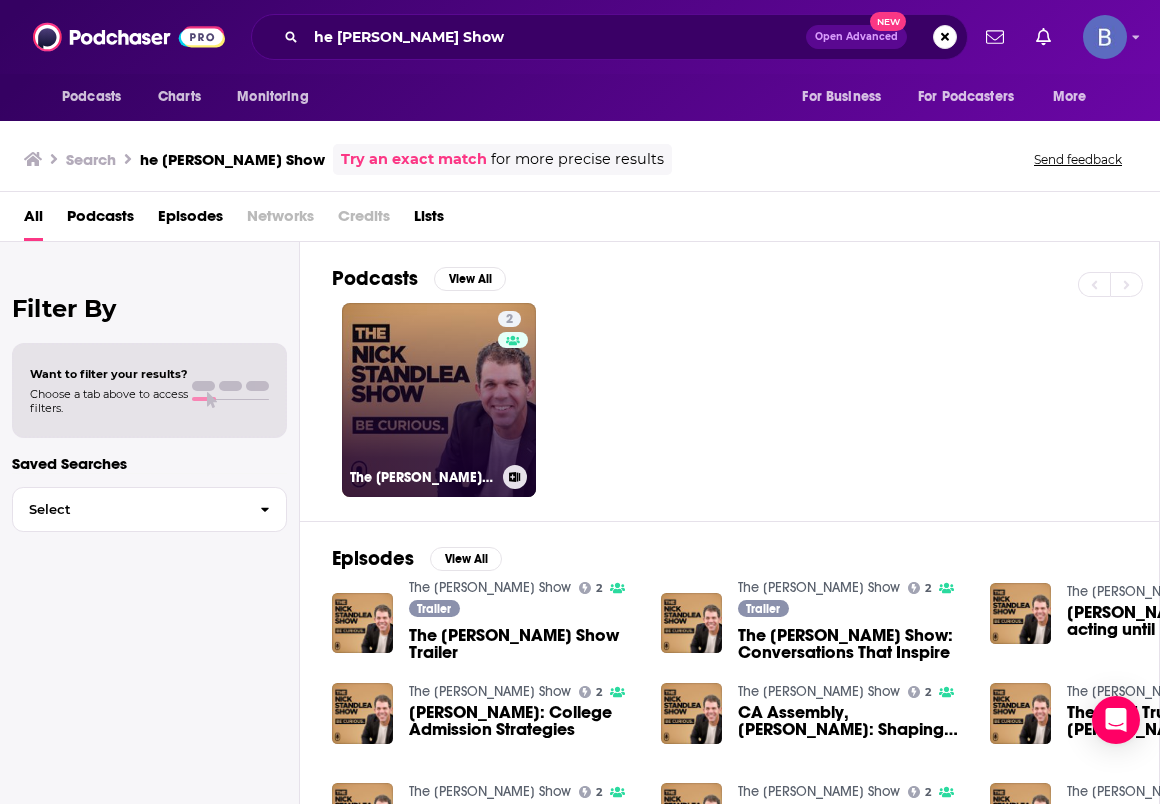 click on "2 The [PERSON_NAME] Show" at bounding box center (439, 400) 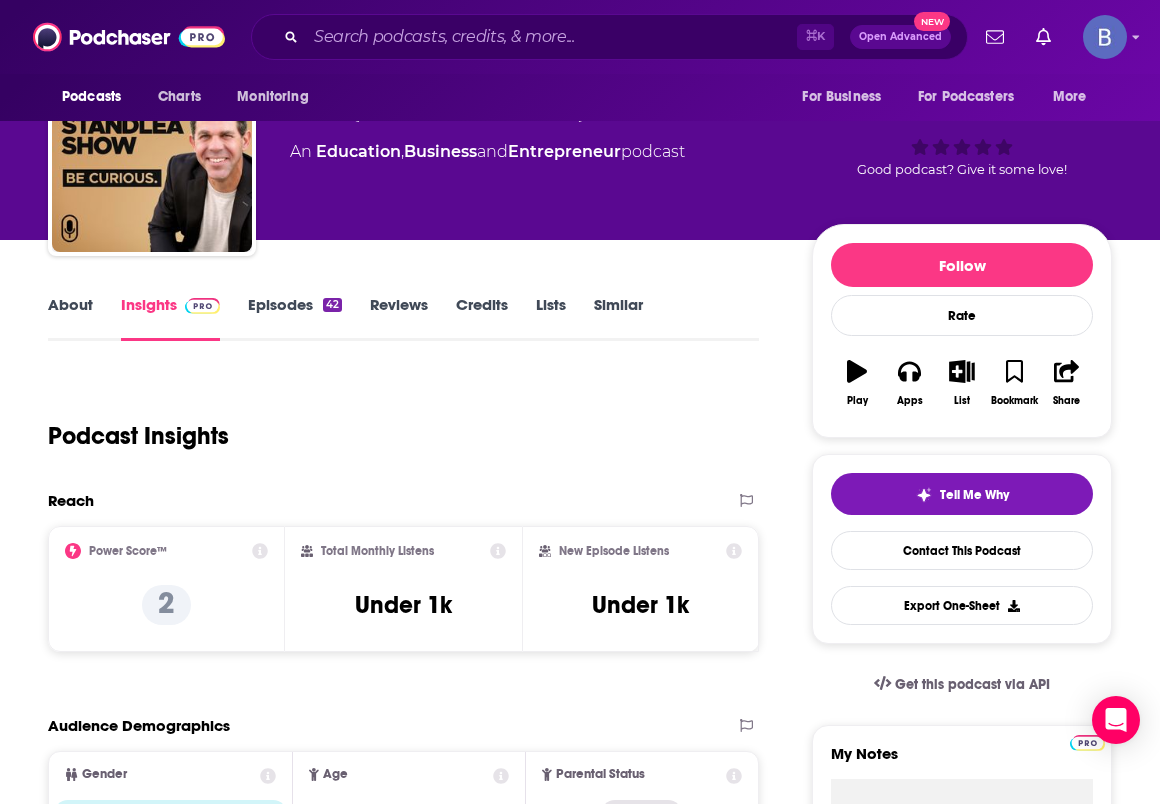 scroll, scrollTop: 0, scrollLeft: 0, axis: both 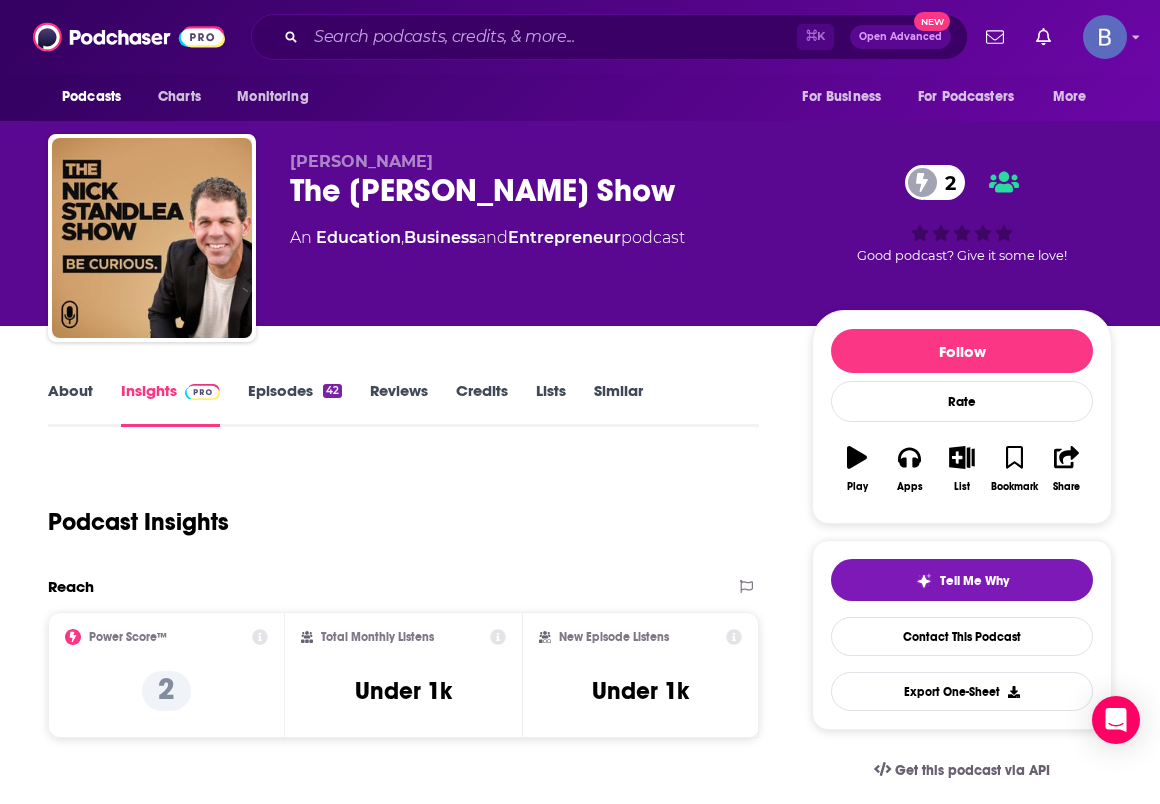 click on "Episodes 42" at bounding box center (295, 404) 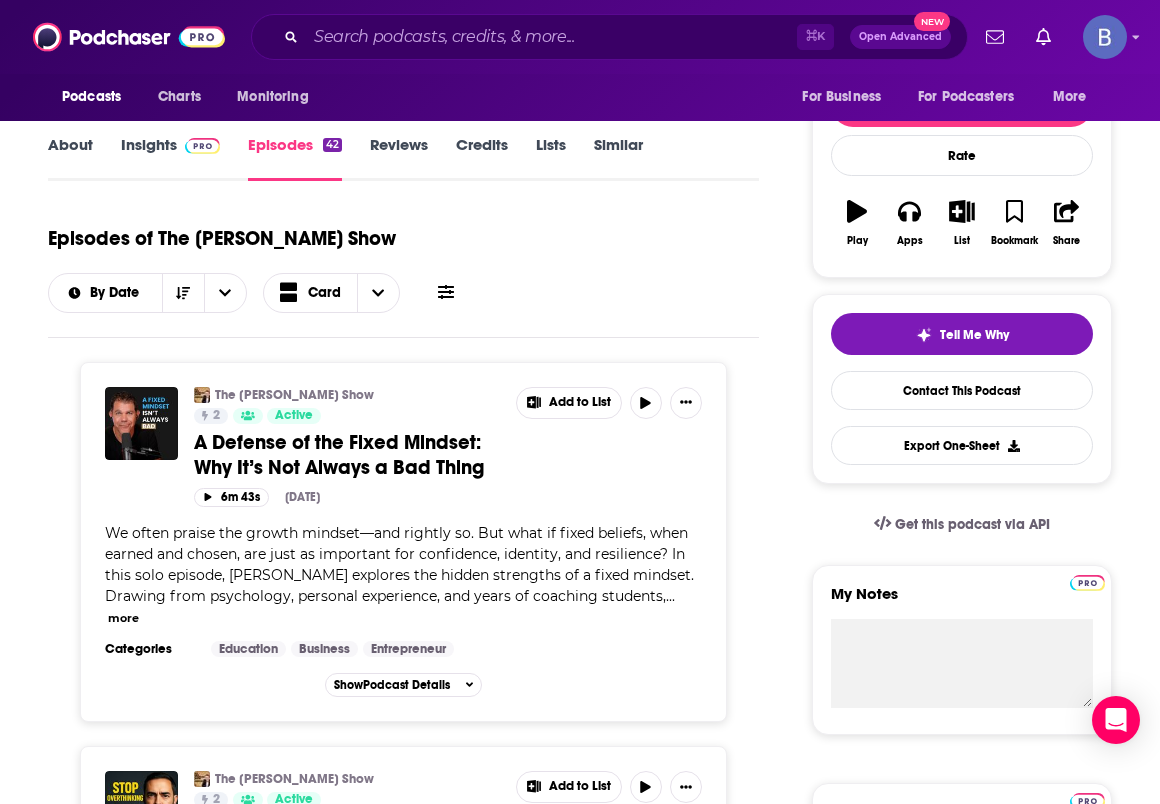 scroll, scrollTop: 194, scrollLeft: 0, axis: vertical 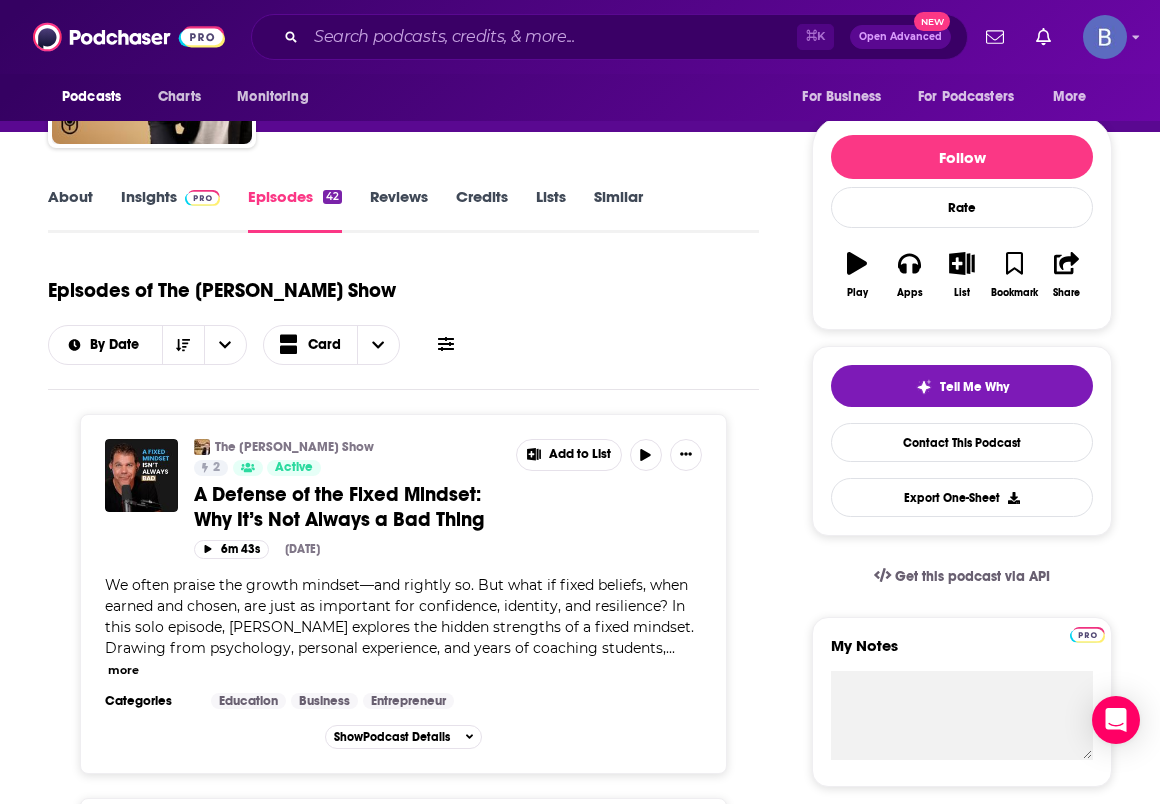 click on "About" at bounding box center (70, 210) 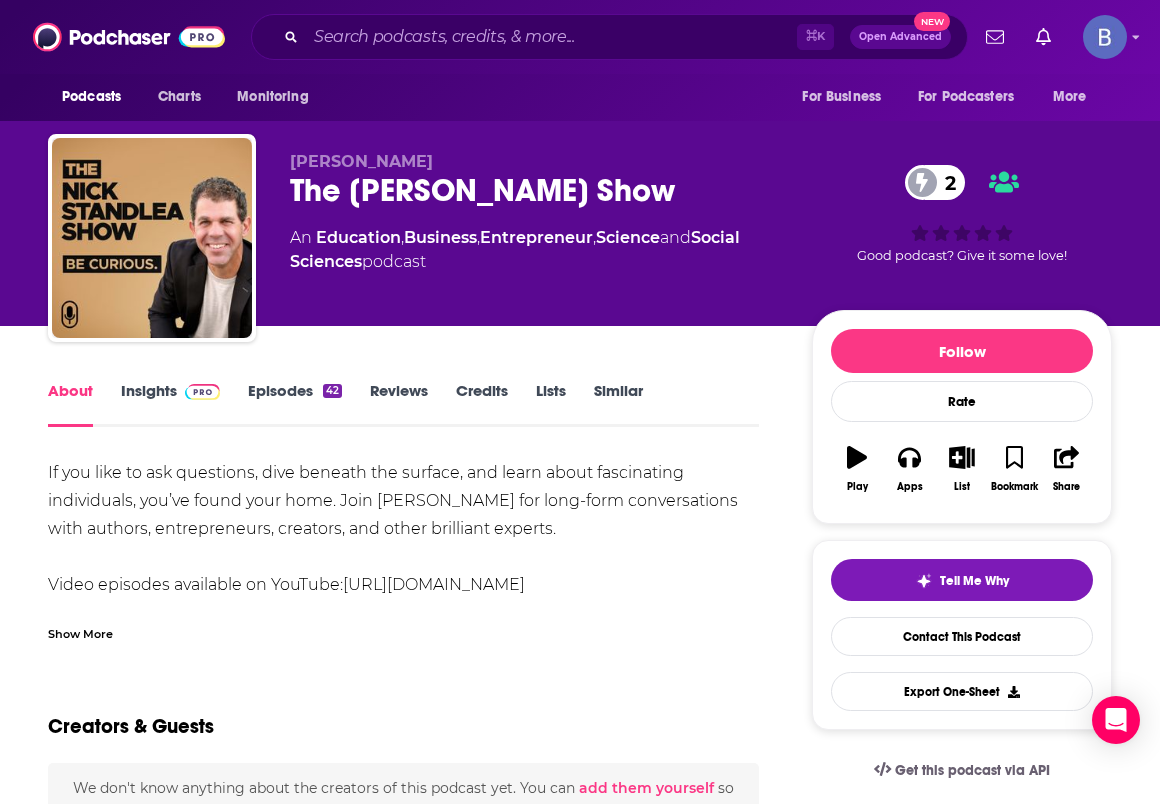 click on "Show More" at bounding box center [80, 632] 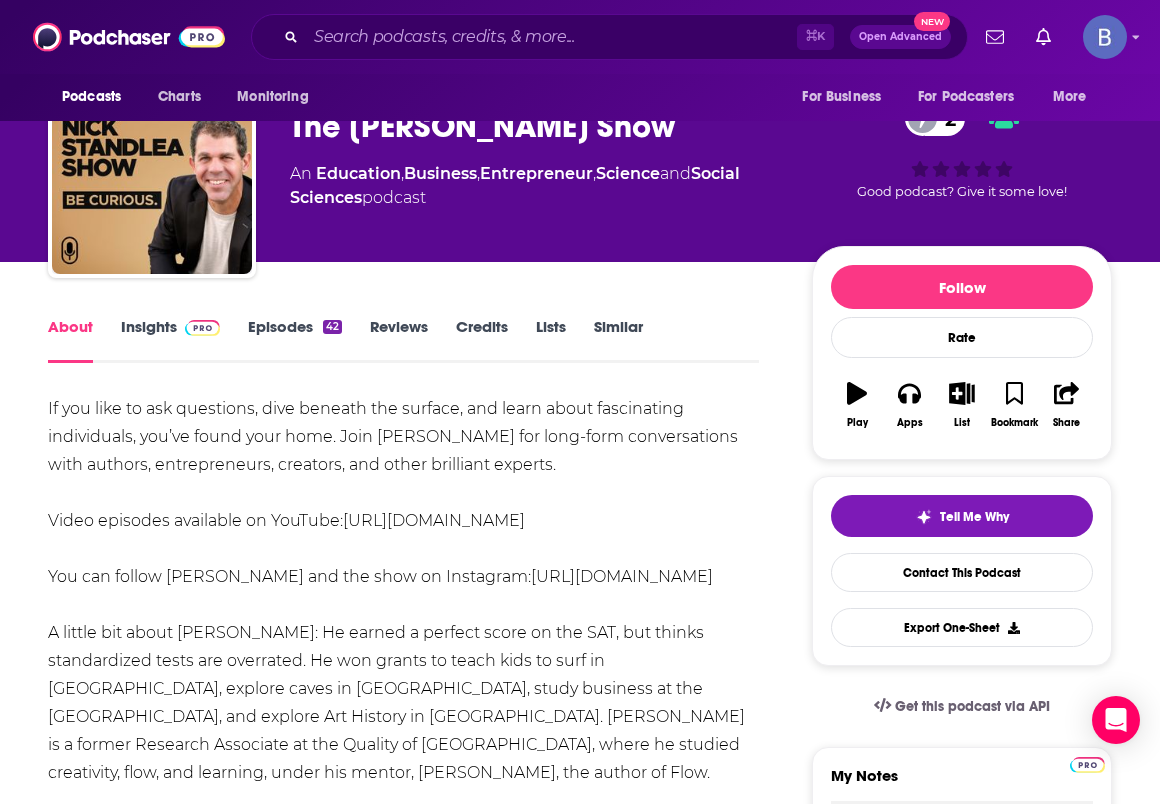 scroll, scrollTop: 0, scrollLeft: 0, axis: both 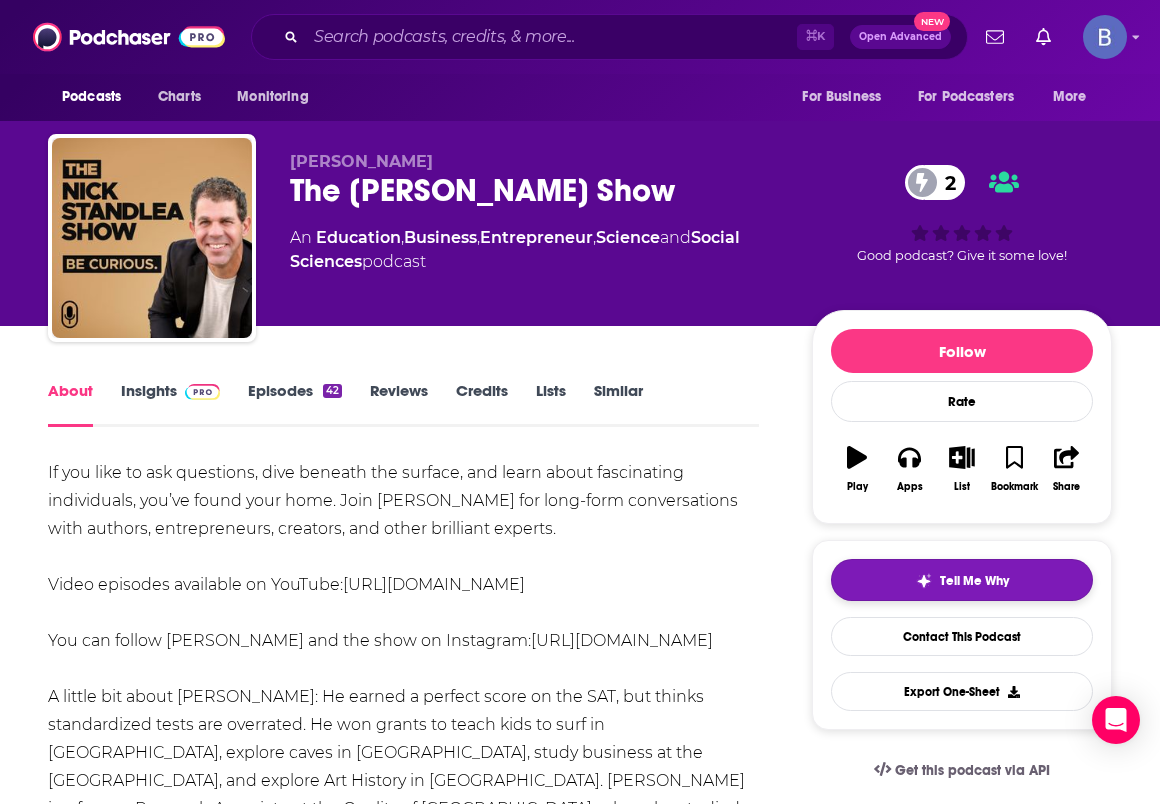click on "Tell Me Why" at bounding box center (974, 581) 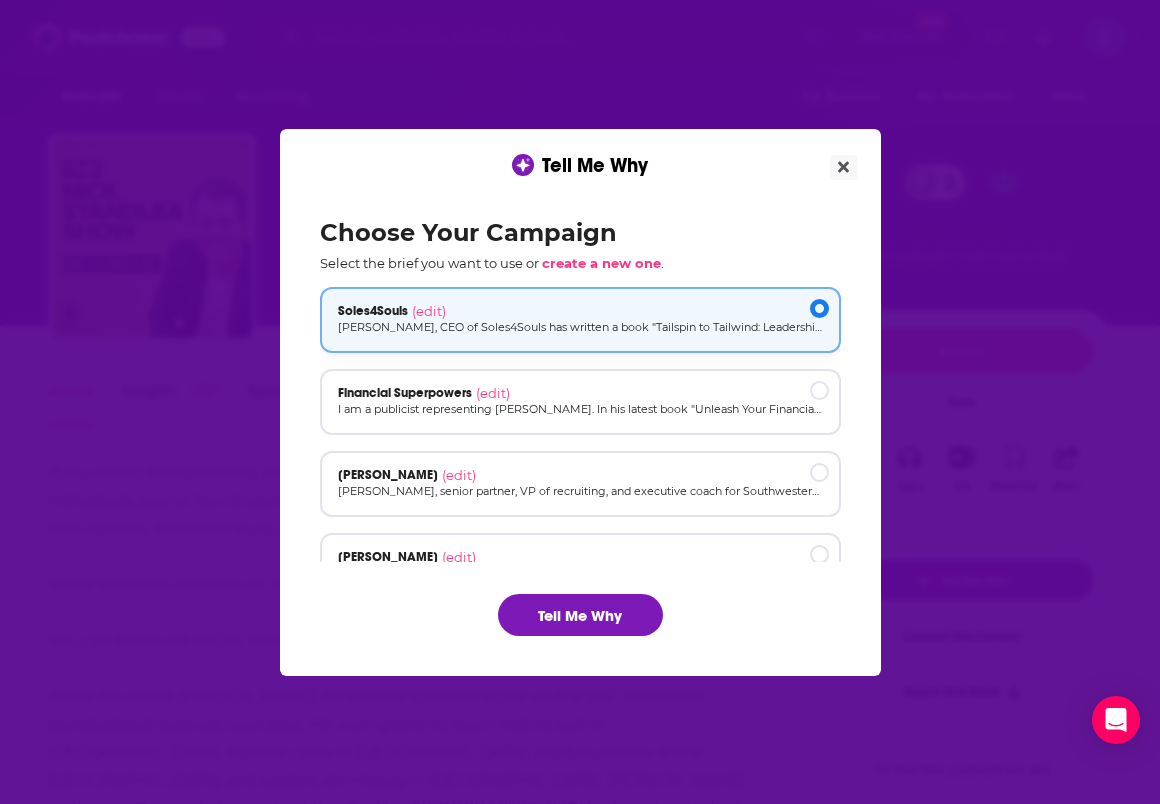 click on "[PERSON_NAME], CEO of Soles4Souls has written a book "Tailspin to Tailwind: Leadership Lessons for Turning Crisis into Clarity" outlining how he turned the nonprofit from near failure to tremendous growth. We would like to help other nonprofits and business leaders avoid their own crisis or use the principles to pull themselves out of a tailspin." at bounding box center (580, 327) 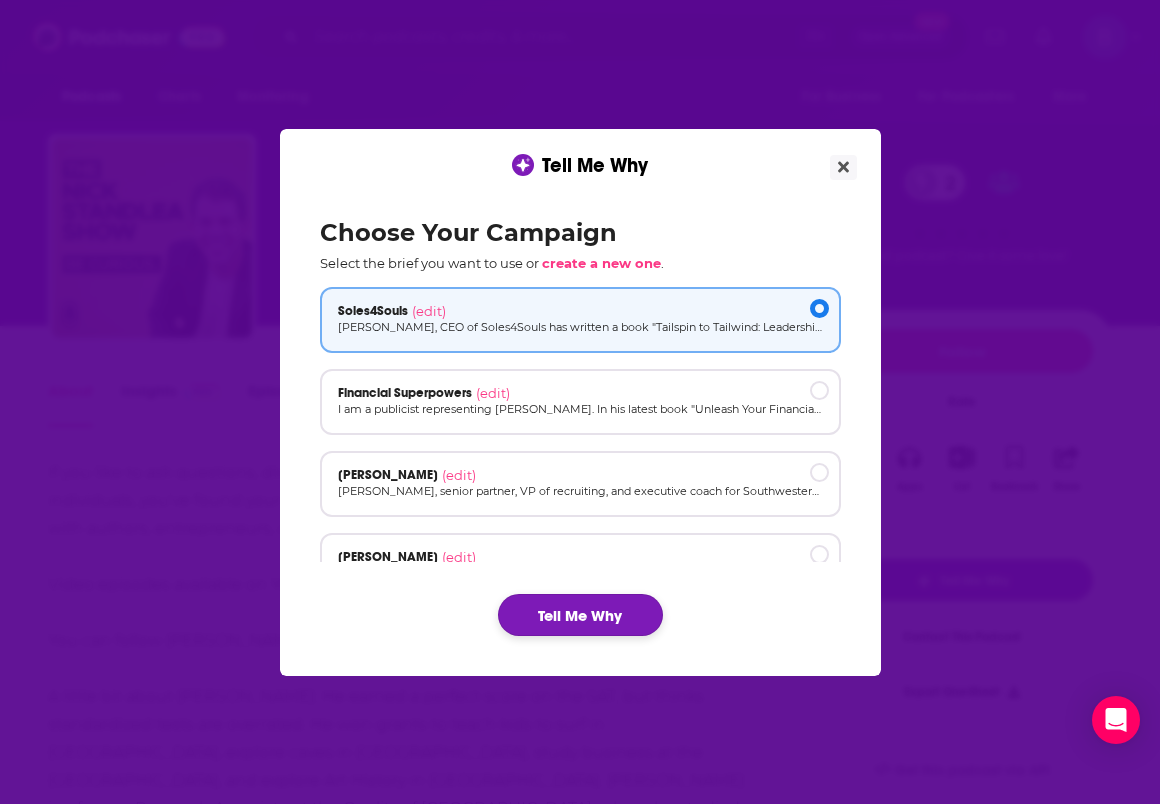 click on "Tell Me Why" 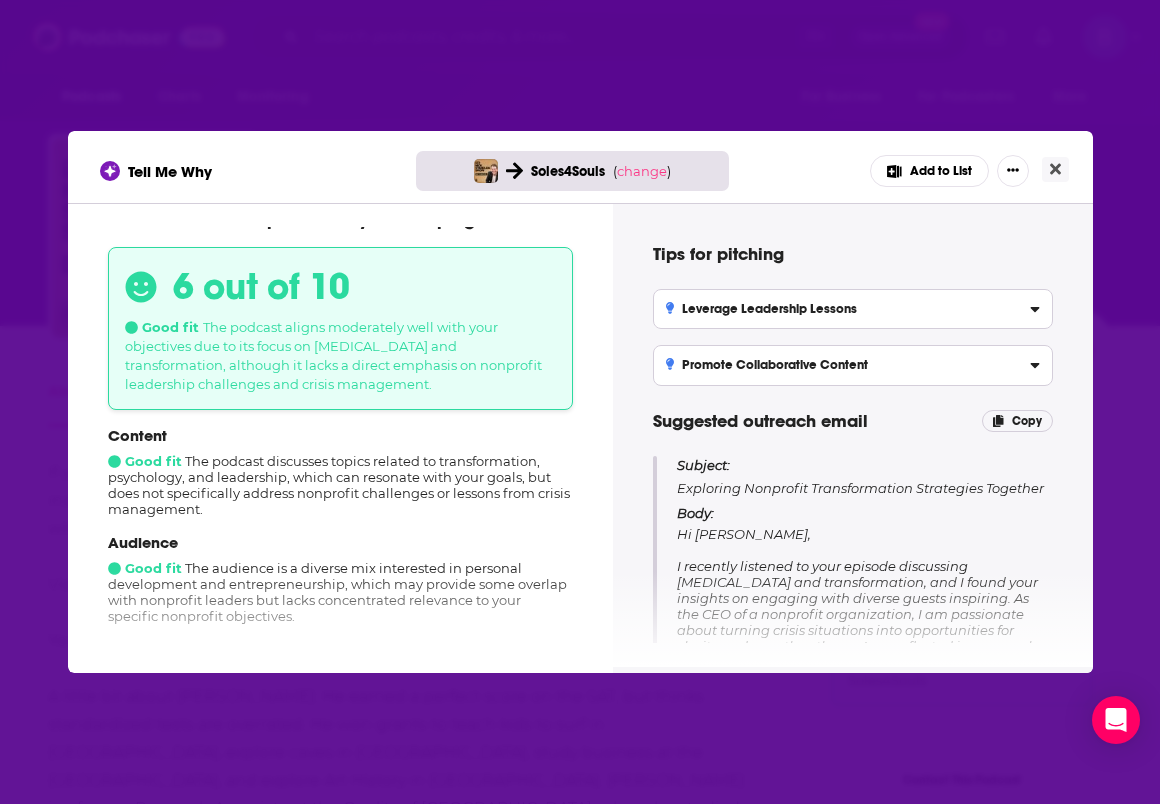 scroll, scrollTop: 0, scrollLeft: 0, axis: both 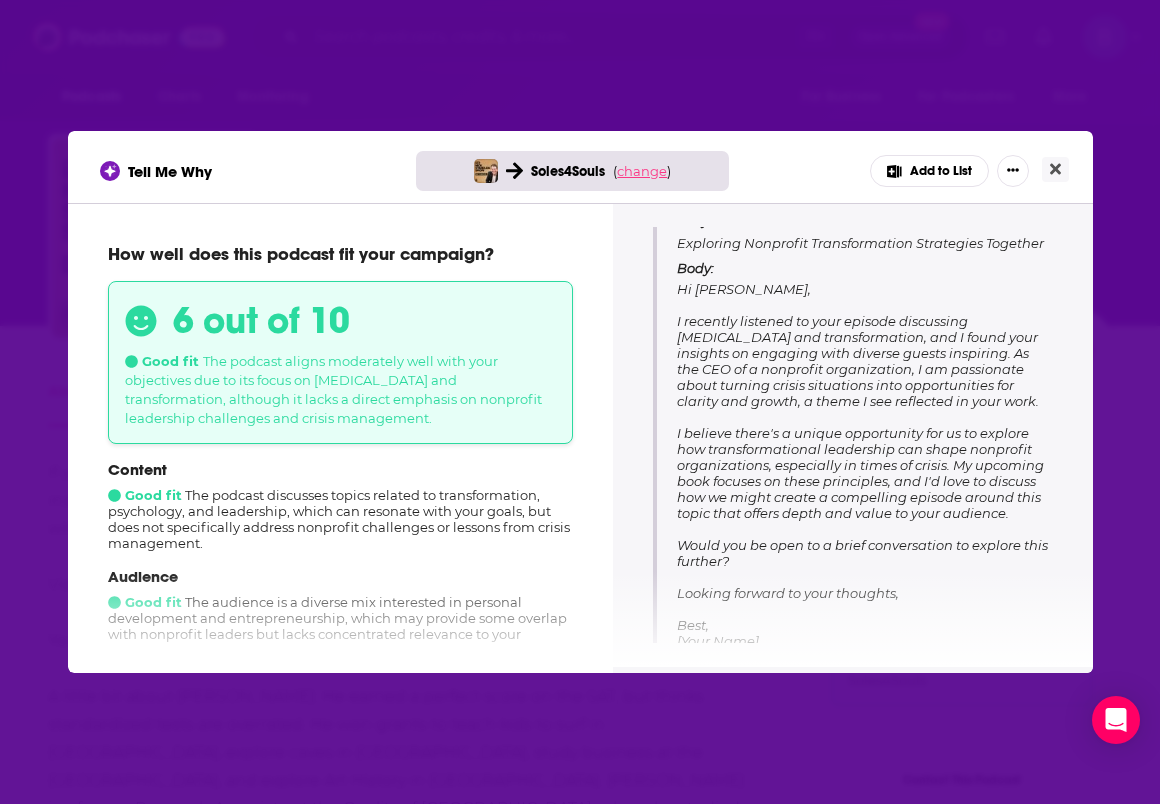 click on "change" at bounding box center [642, 171] 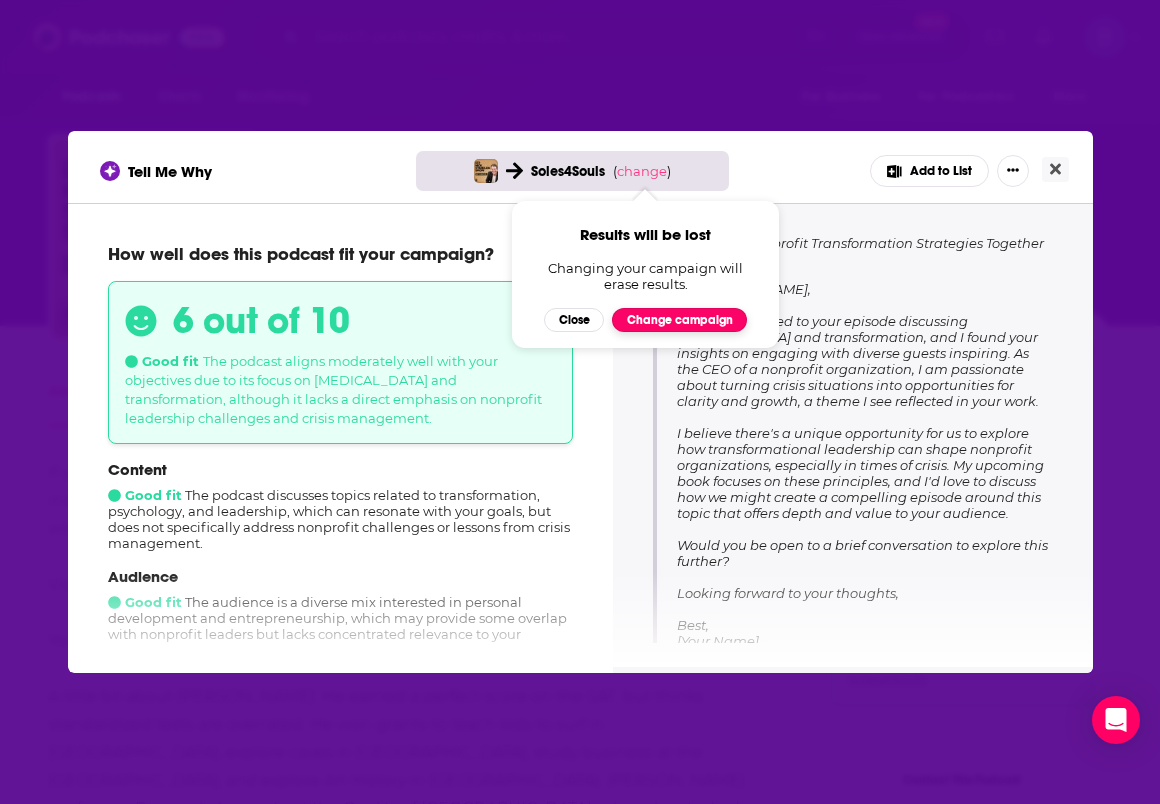 click on "Change campaign" at bounding box center [679, 320] 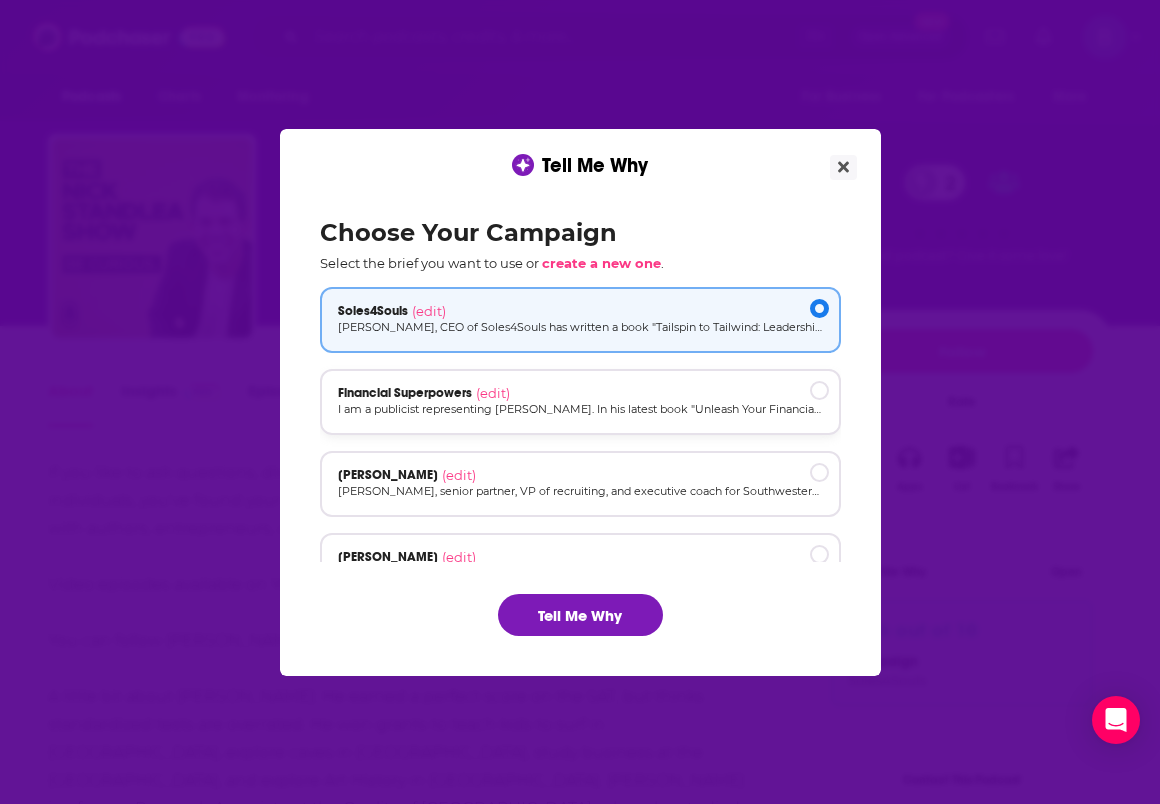 click on "I am a publicist representing [PERSON_NAME].
In his latest book "Unleash Your Financial Superpowers," founder and wealth advisor [PERSON_NAME] draws on his nearly four decades of working with the first-generation wealthy to reveal the secrets behind their enduring financial triumphs and their strategies for overcoming financial hurdles.
One in three people who acquire significant wealth will lose it within a decade. [PERSON_NAME] can share with listeners how to grow and keep your wealth.
[PERSON_NAME] helps listeners:
Discover the keys to unlocking your three key Financial Superpowers: Purpose, Plan, and Execution.
Understand the emotional and mental obstacles that often hinder financial progress.
Create a plan for reaching your financial goals, no matter how big and scary they may seem.
Achieve wealth-building mastery, create a life of purpose, and ultimately attain the ultimate asset: Enough.
[PERSON_NAME] is an expert in retirement planning and investing specifically for first-generation wealthy." at bounding box center [580, 409] 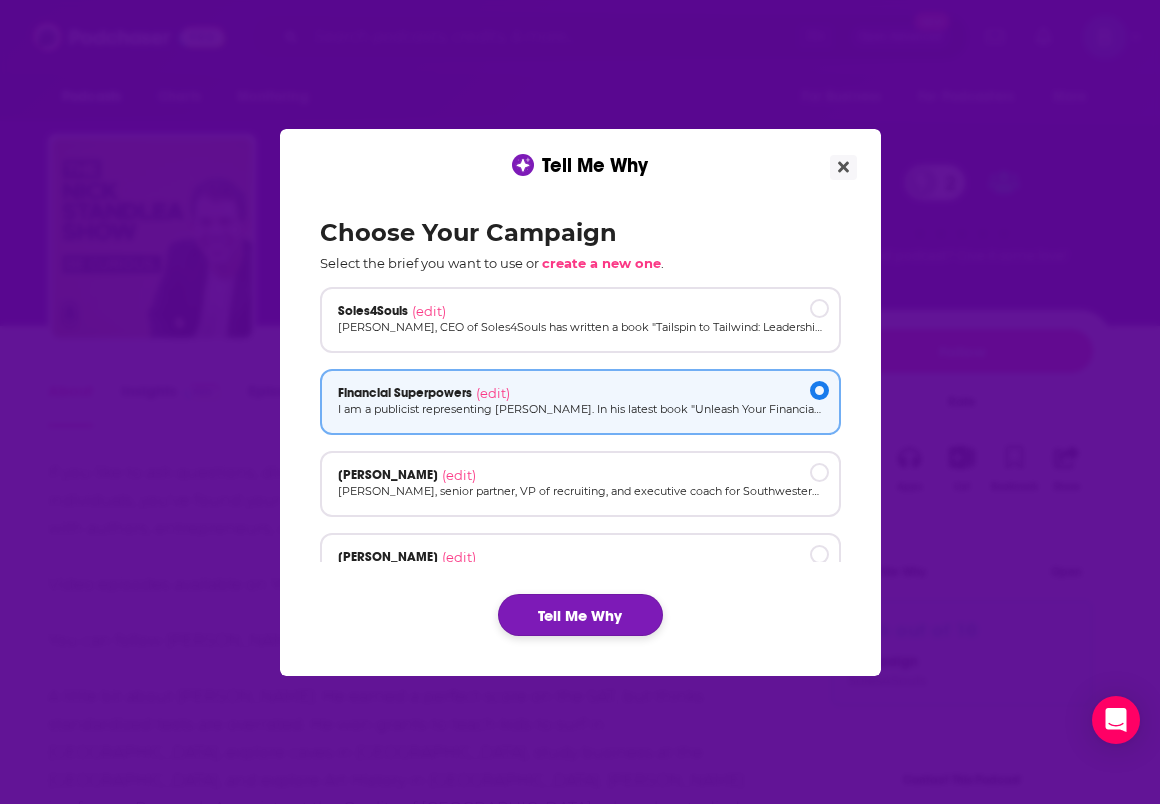 click on "Tell Me Why" 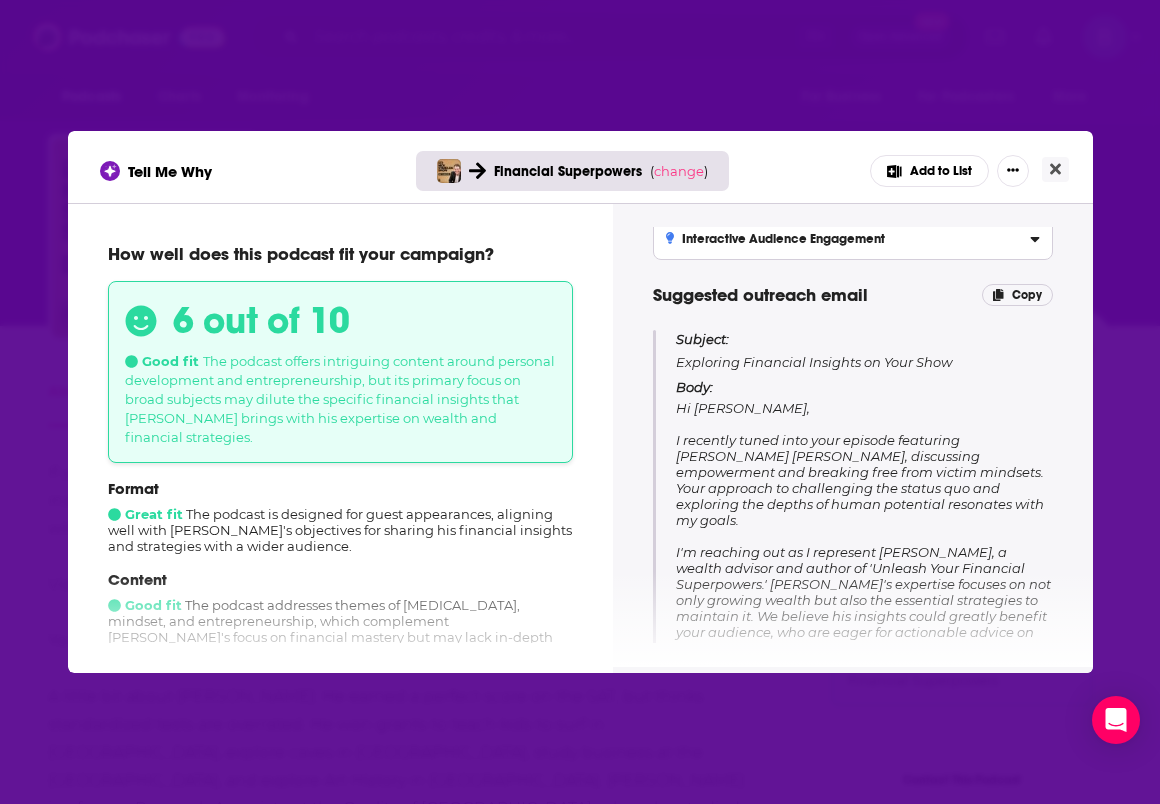 scroll, scrollTop: 144, scrollLeft: 0, axis: vertical 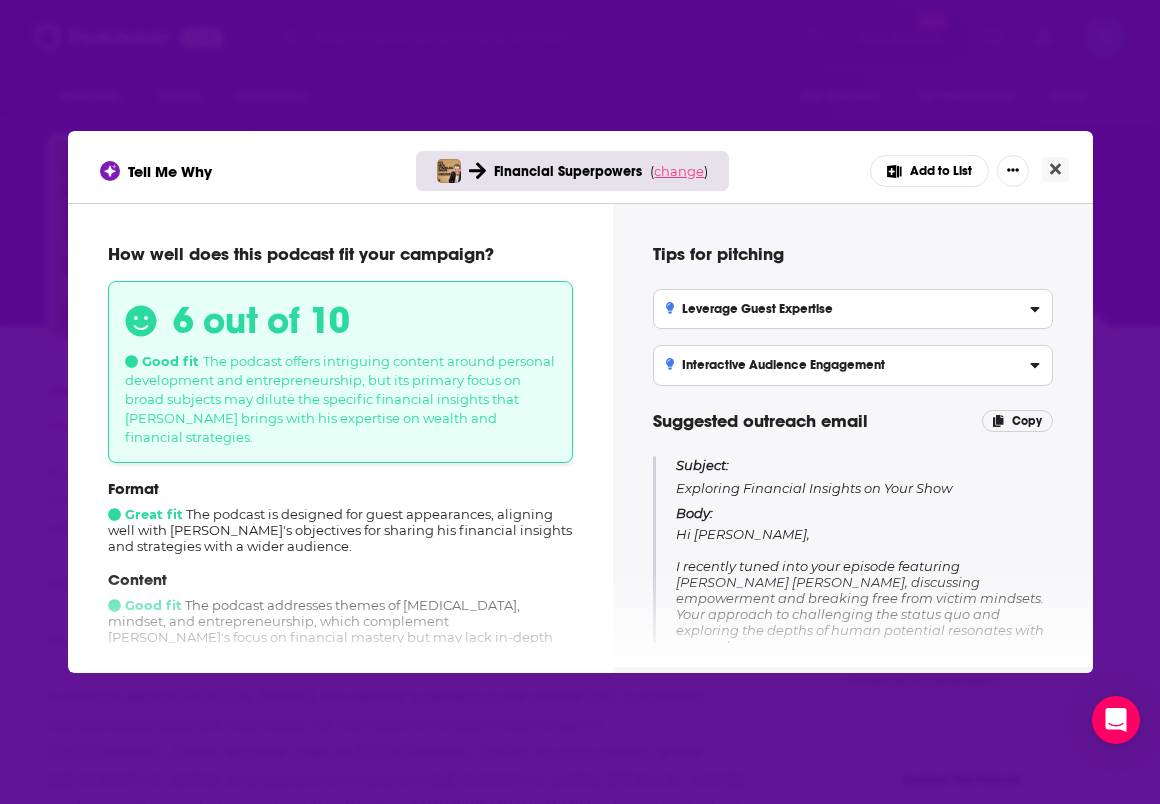 click on "change" at bounding box center [679, 171] 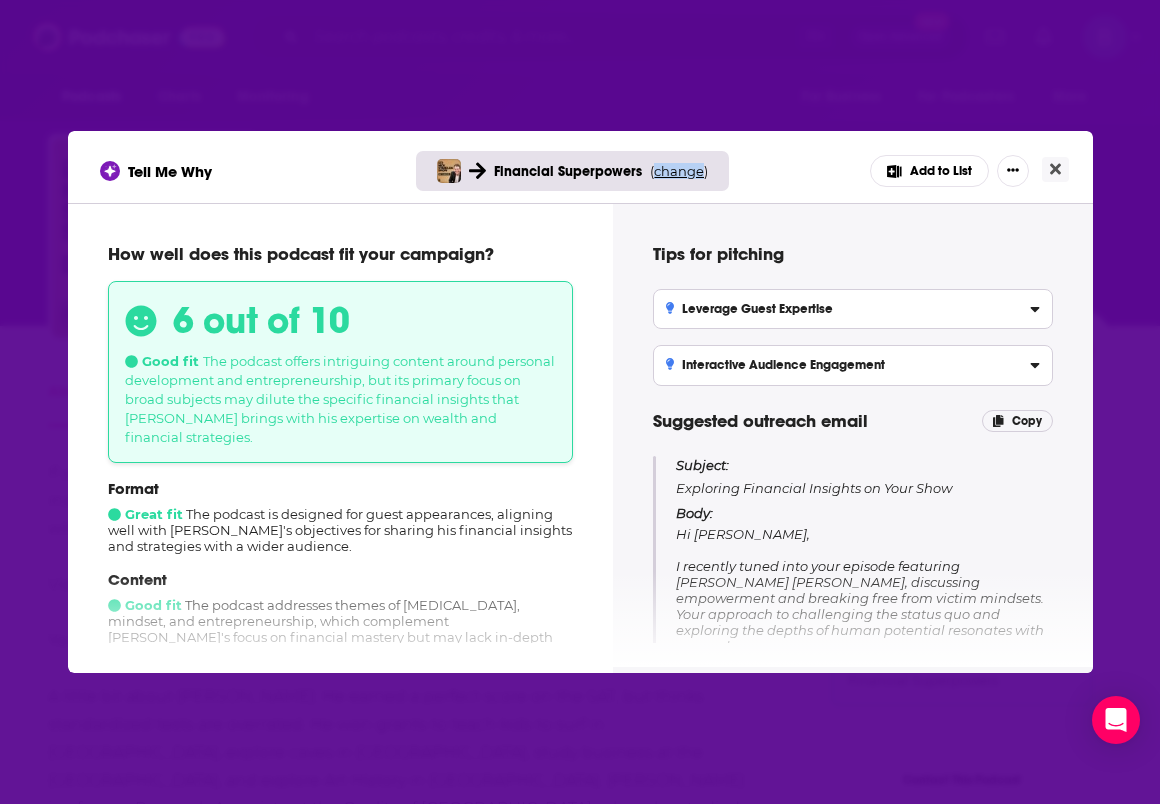 click on "change" at bounding box center (679, 171) 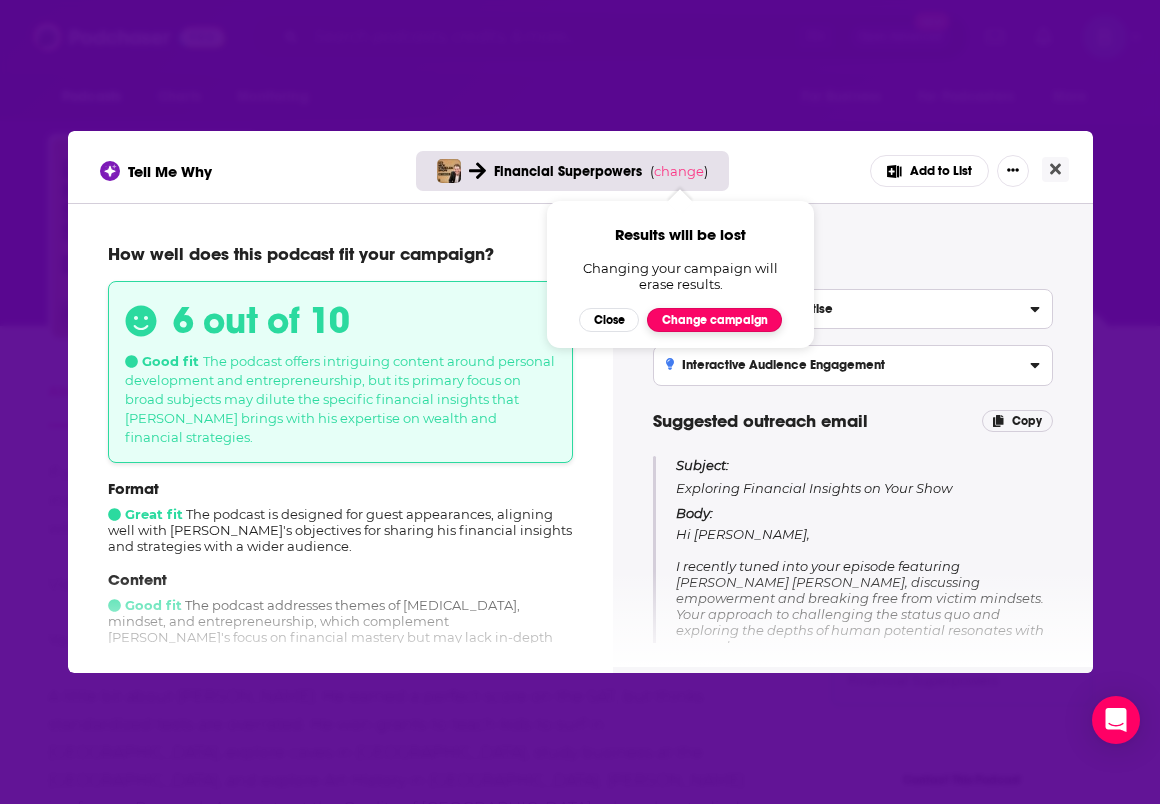 click on "Change campaign" at bounding box center (714, 320) 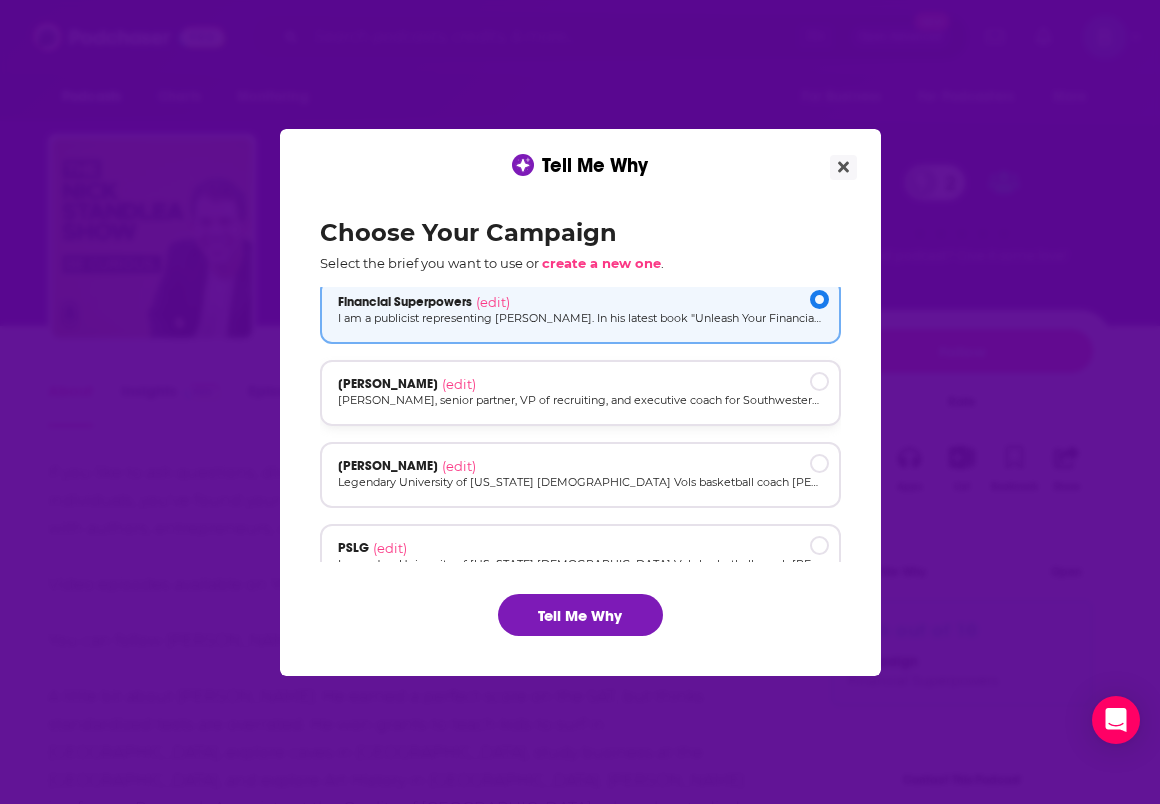 scroll, scrollTop: 134, scrollLeft: 0, axis: vertical 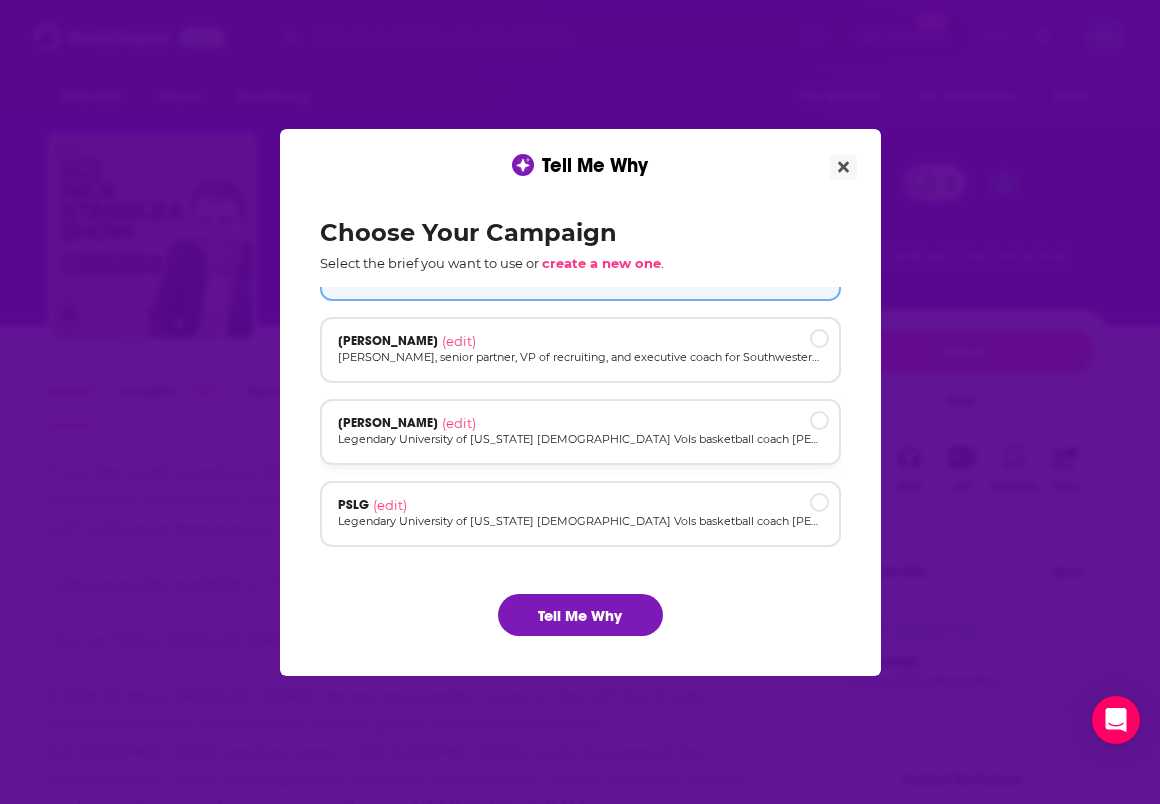 click on "[PERSON_NAME] (edit)" at bounding box center (580, 423) 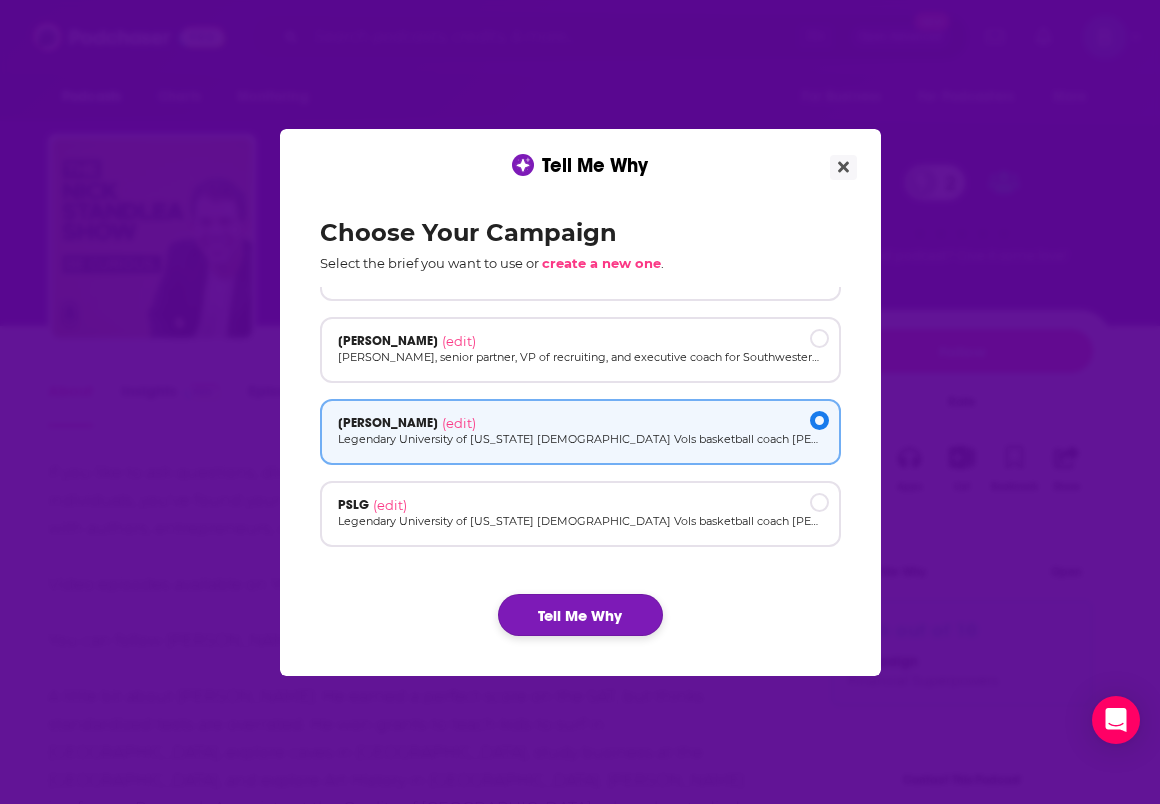 click on "Tell Me Why" 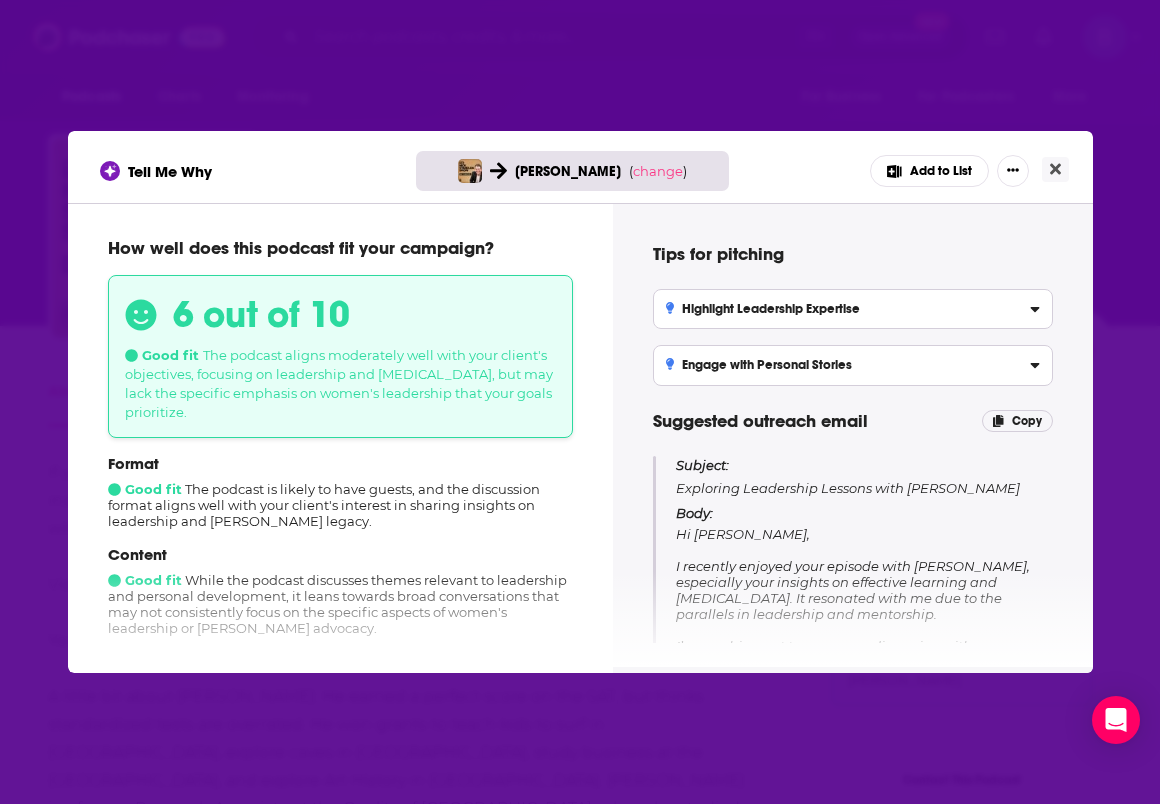 scroll, scrollTop: 0, scrollLeft: 0, axis: both 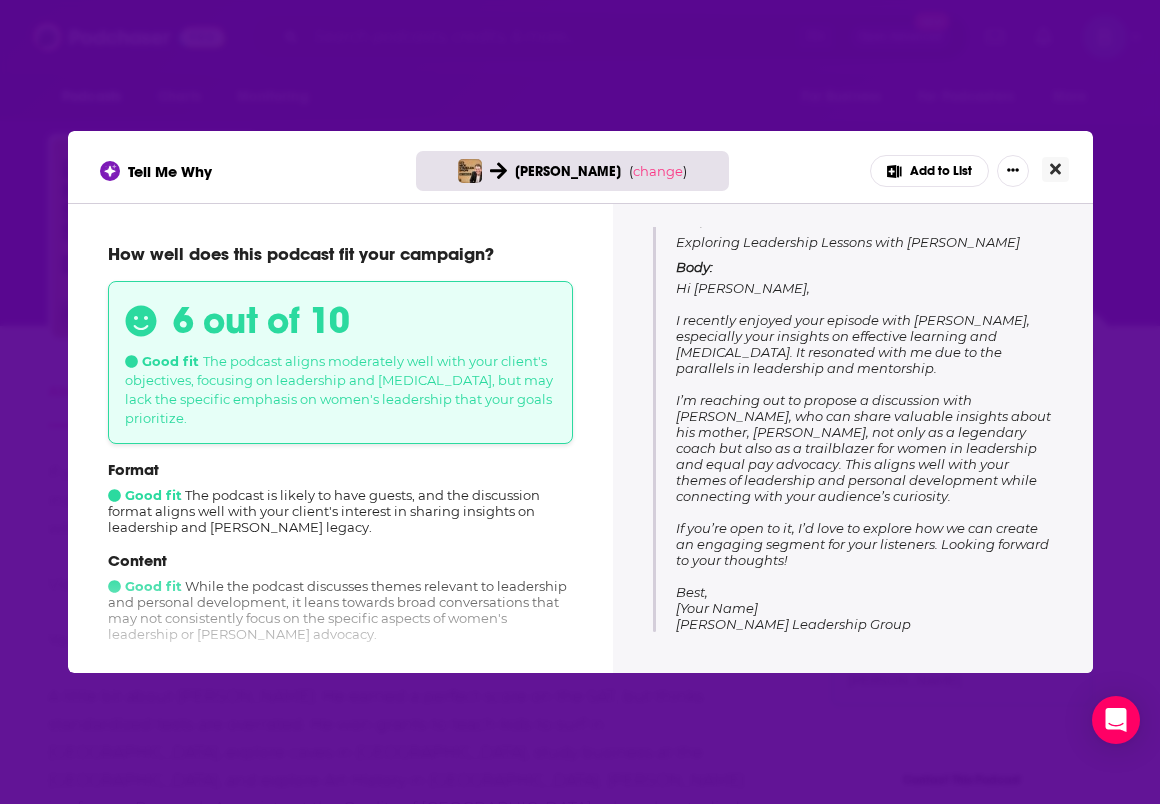 click at bounding box center [1055, 169] 